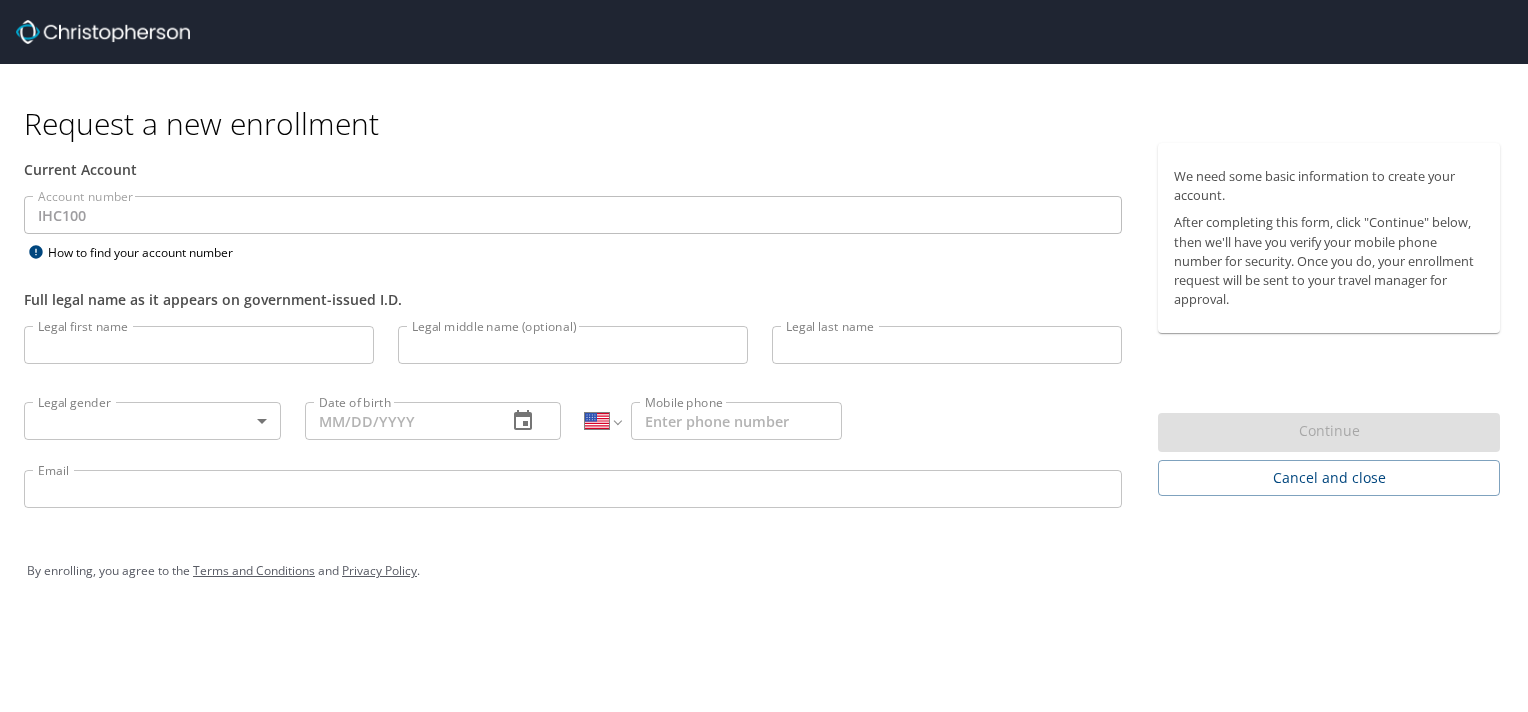 select on "US" 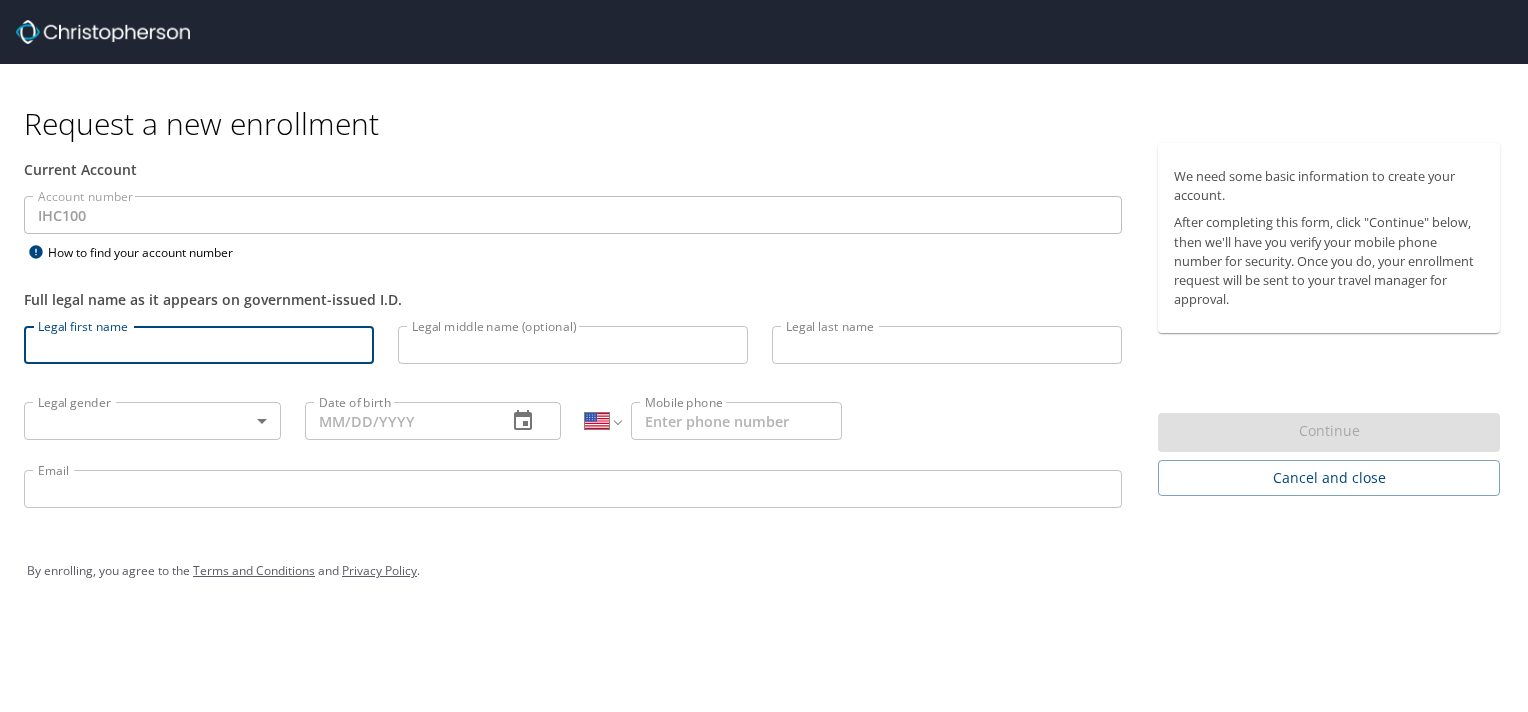click on "Legal first name" at bounding box center [199, 345] 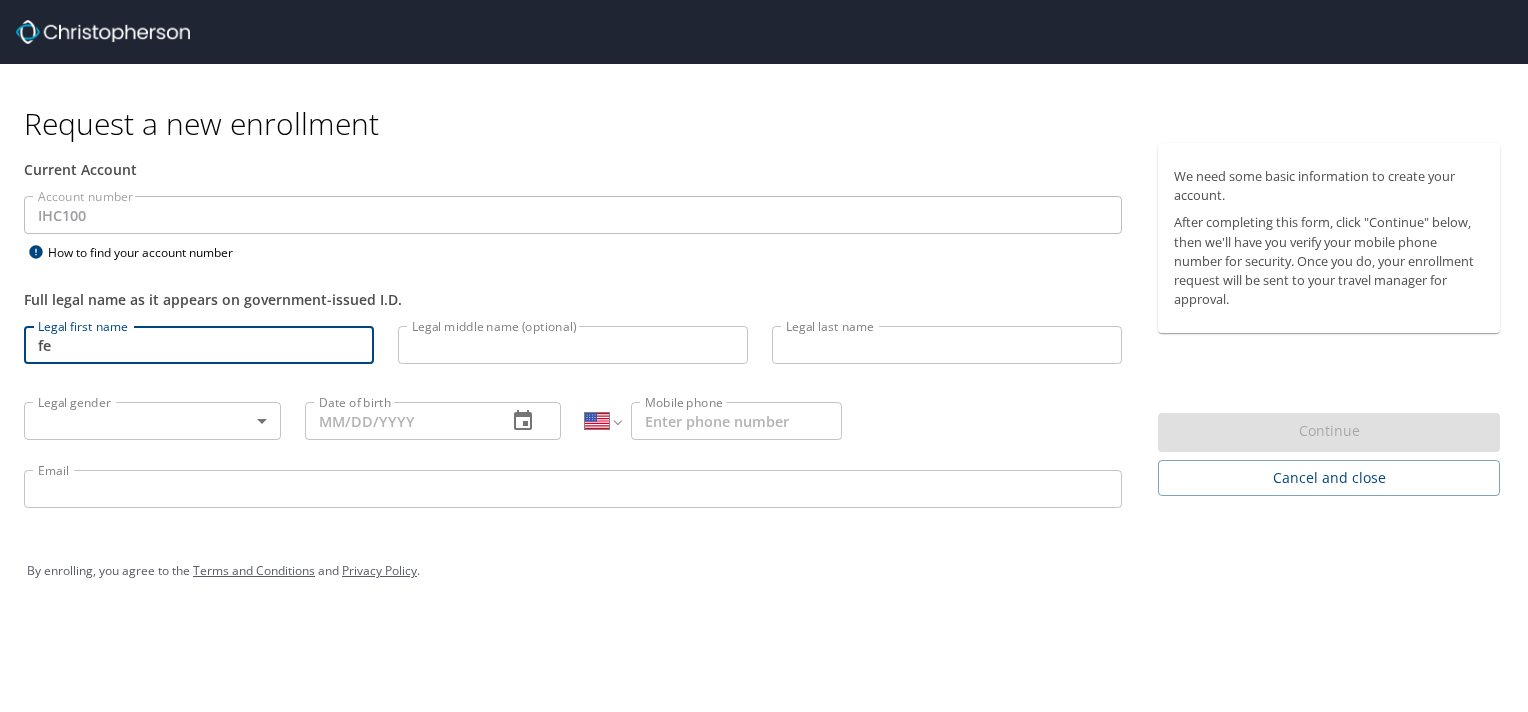 type on "f" 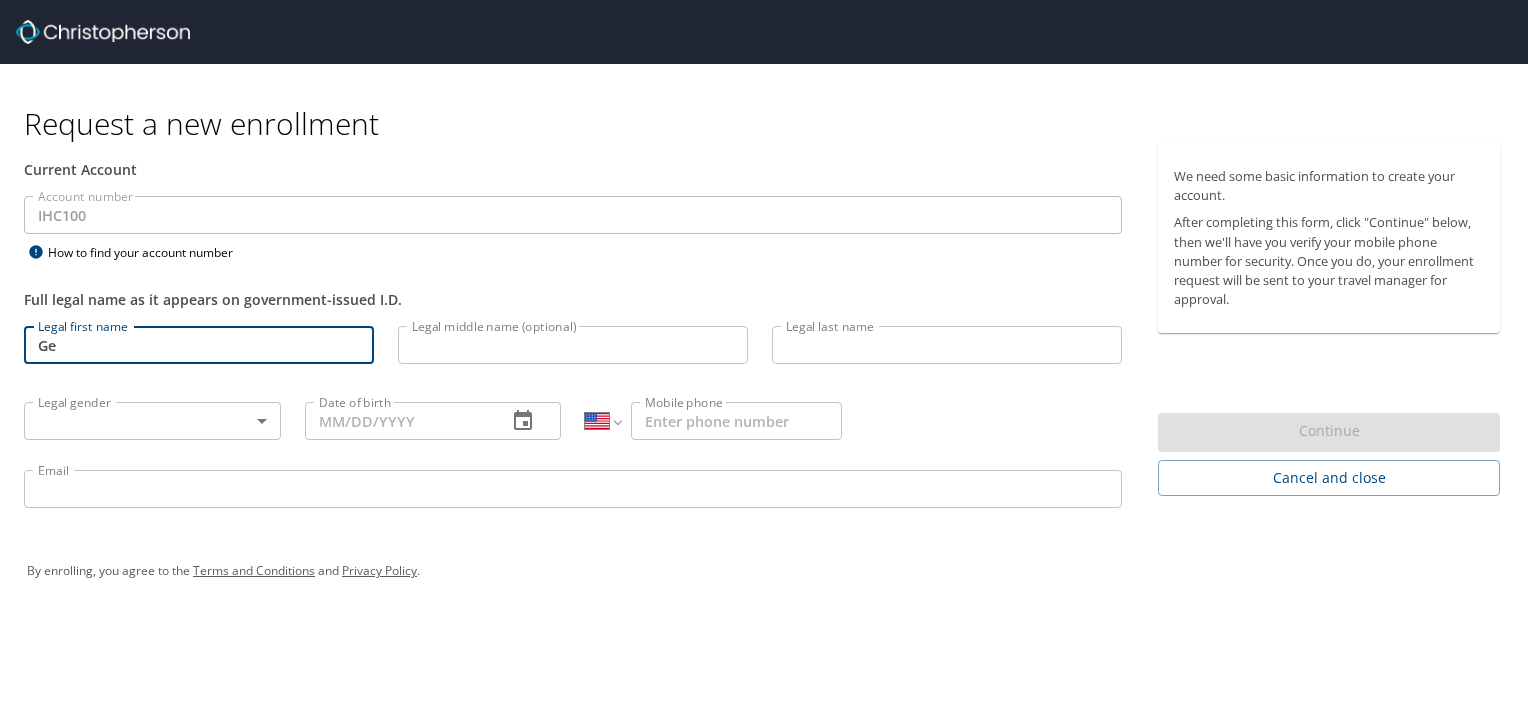 type on "G" 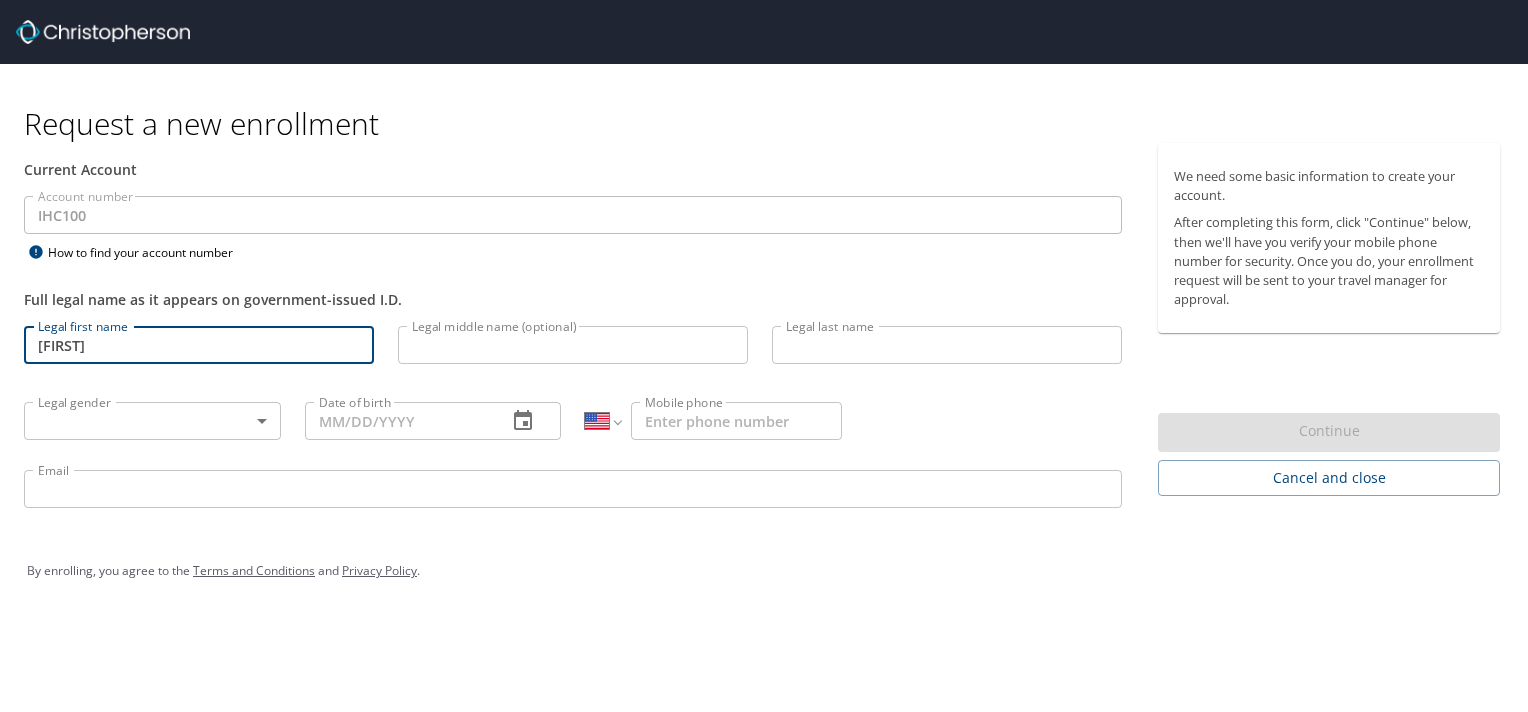type on "[FIRST]" 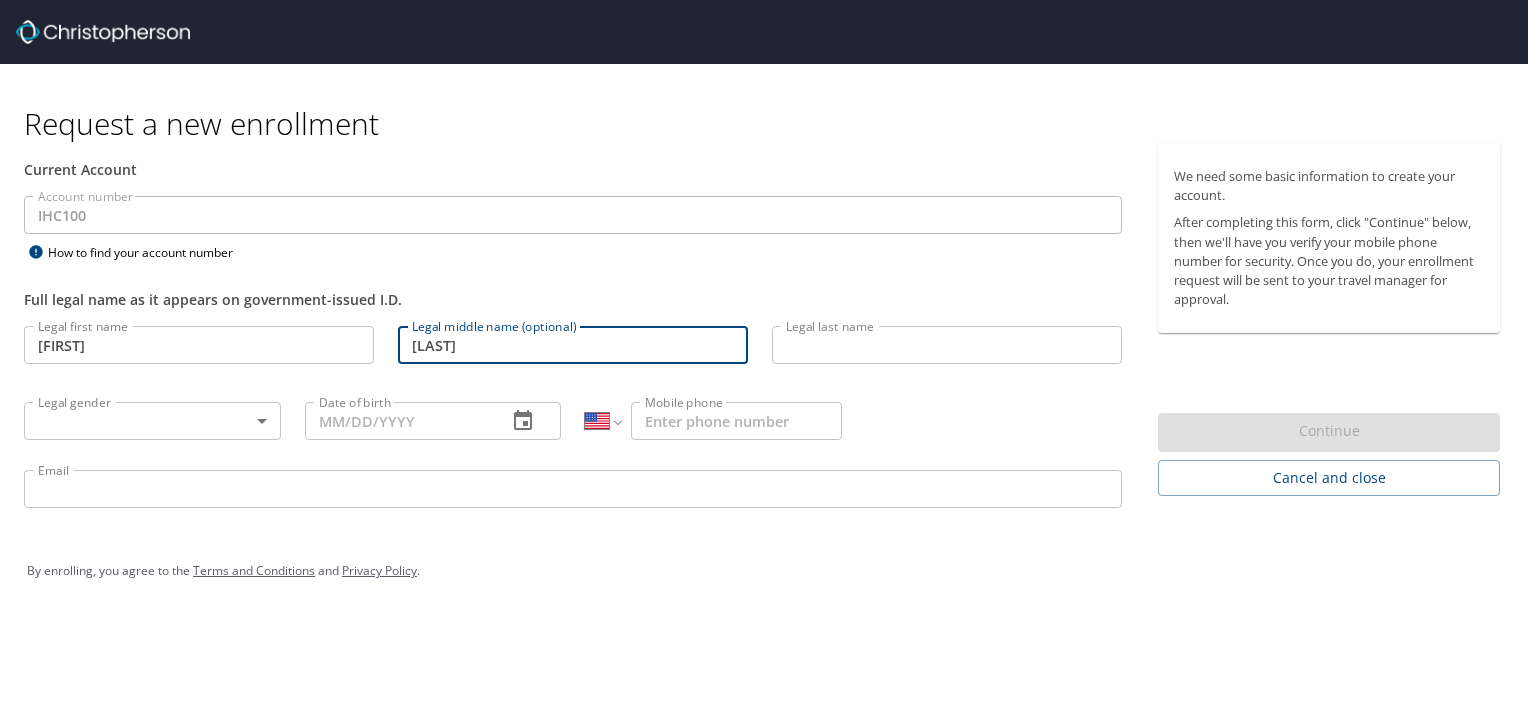type on "[LAST]" 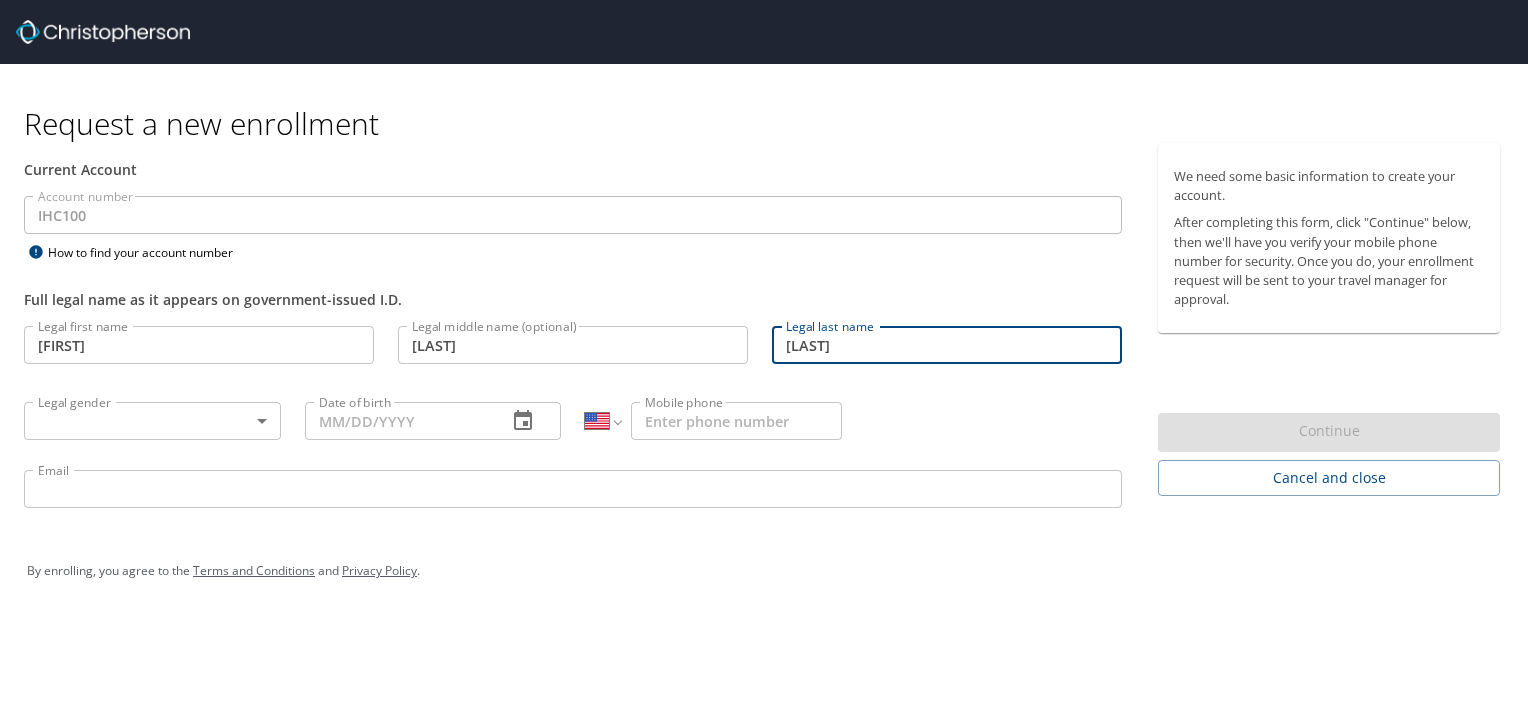 type on "[LAST]" 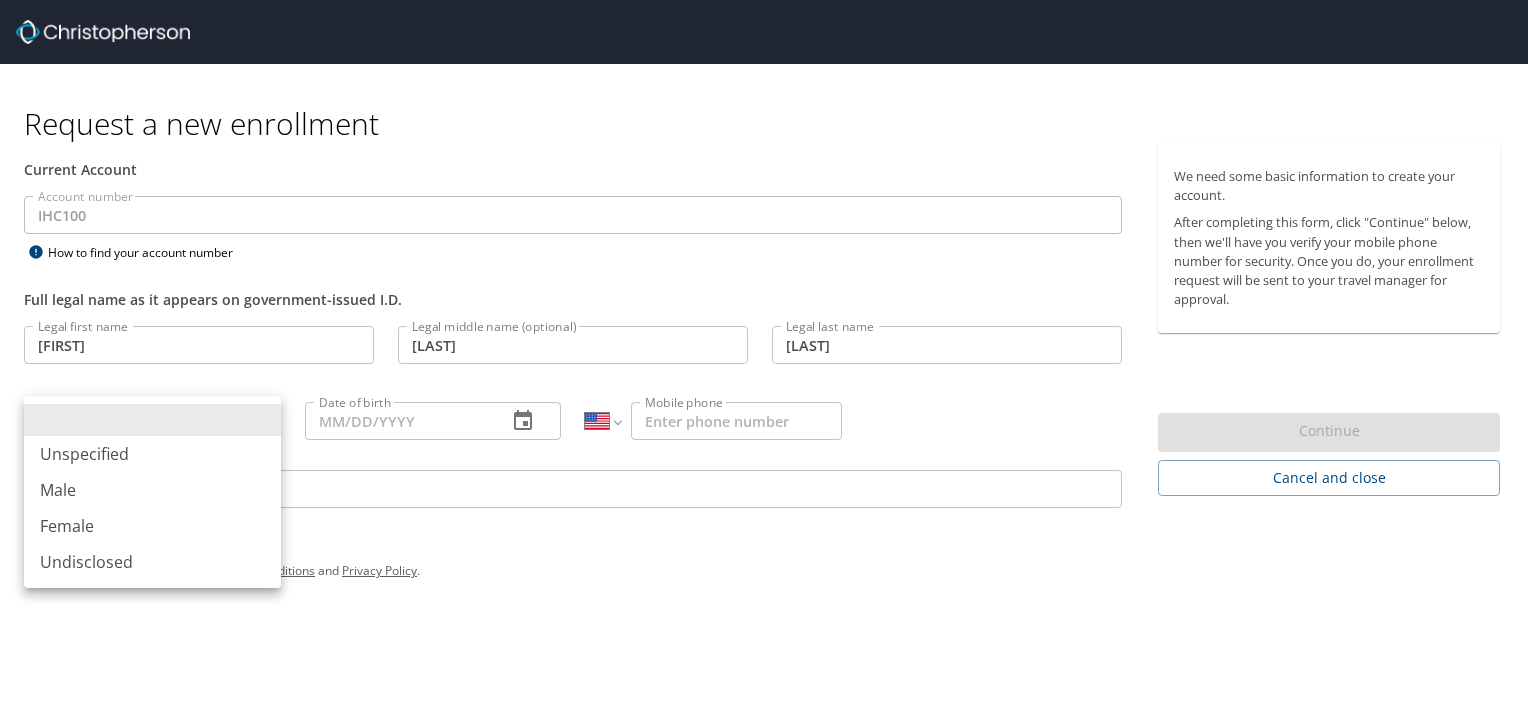 click on "Request a new enrollment Current Account Account number IHC100 Account number  How to find your account number Full legal name as it appears on government-issued I.D. Legal first name [FIRST] Legal first name Legal middle name (optional) [MIDDLE] Legal middle name (optional) Legal last name [LAST] Legal last name Legal gender ​ Legal gender Date of birth [DATE] Date of birth International Afghanistan Åland Islands Albania Algeria American Samoa Andorra Angola Anguilla Antigua and Barbuda Argentina Armenia Aruba Ascension Island Australia Austria Azerbaijan Bahamas Bahrain Bangladesh Barbados Belarus Belgium Belize Benin Bermuda Bhutan Bolivia Bonaire, Sint Eustatius and Saba Bosnia and Herzegovina Botswana Brazil British Indian Ocean Territory Brunei Darussalam Bulgaria Burkina Faso Burma Burundi Cambodia Cameroon Canada Cape Verde Cayman Islands Central African Republic Chad Chile China Christmas Island Cocos (Keeling) Islands Colombia Comoros Congo Congo, Democratic Republic of the Cook Islands Costa Rica Croatia" at bounding box center (764, 356) 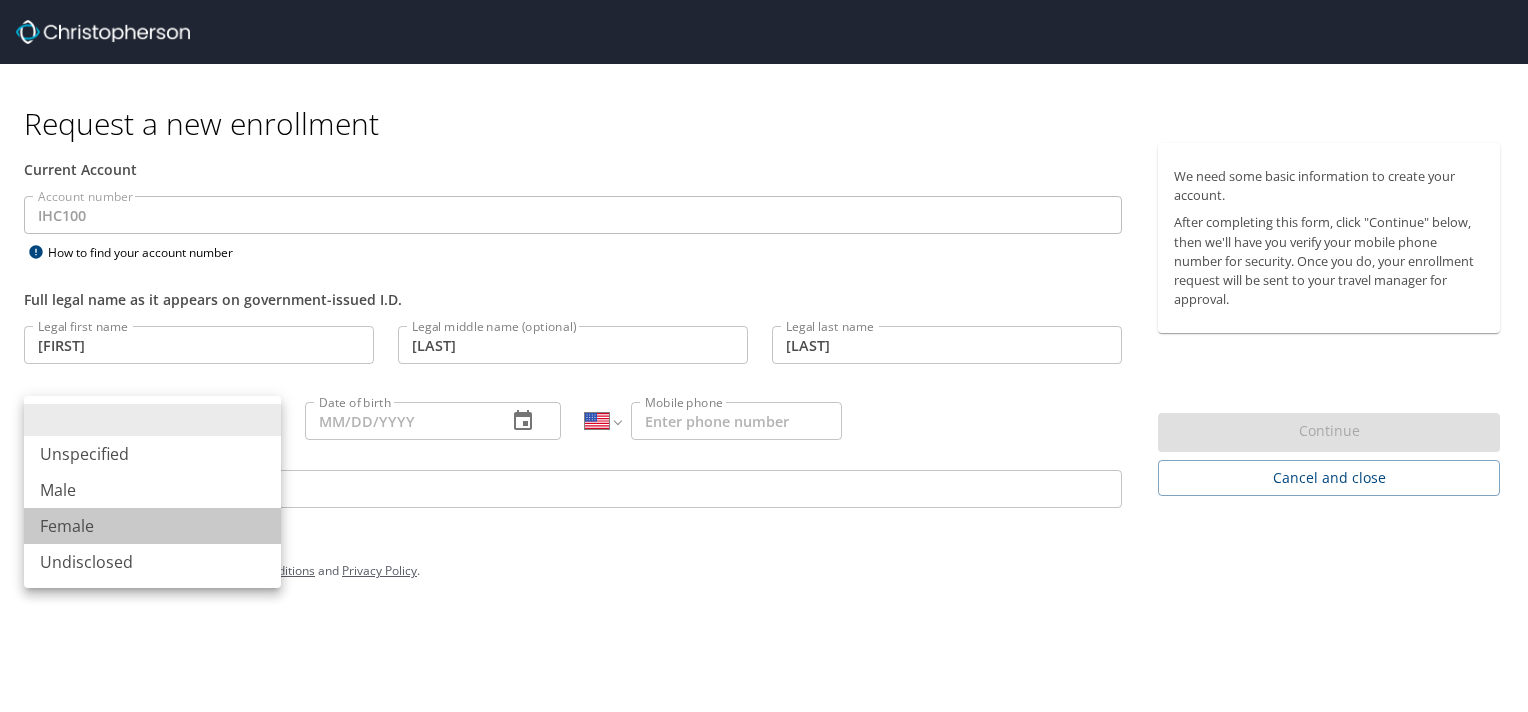 click on "Female" at bounding box center [152, 526] 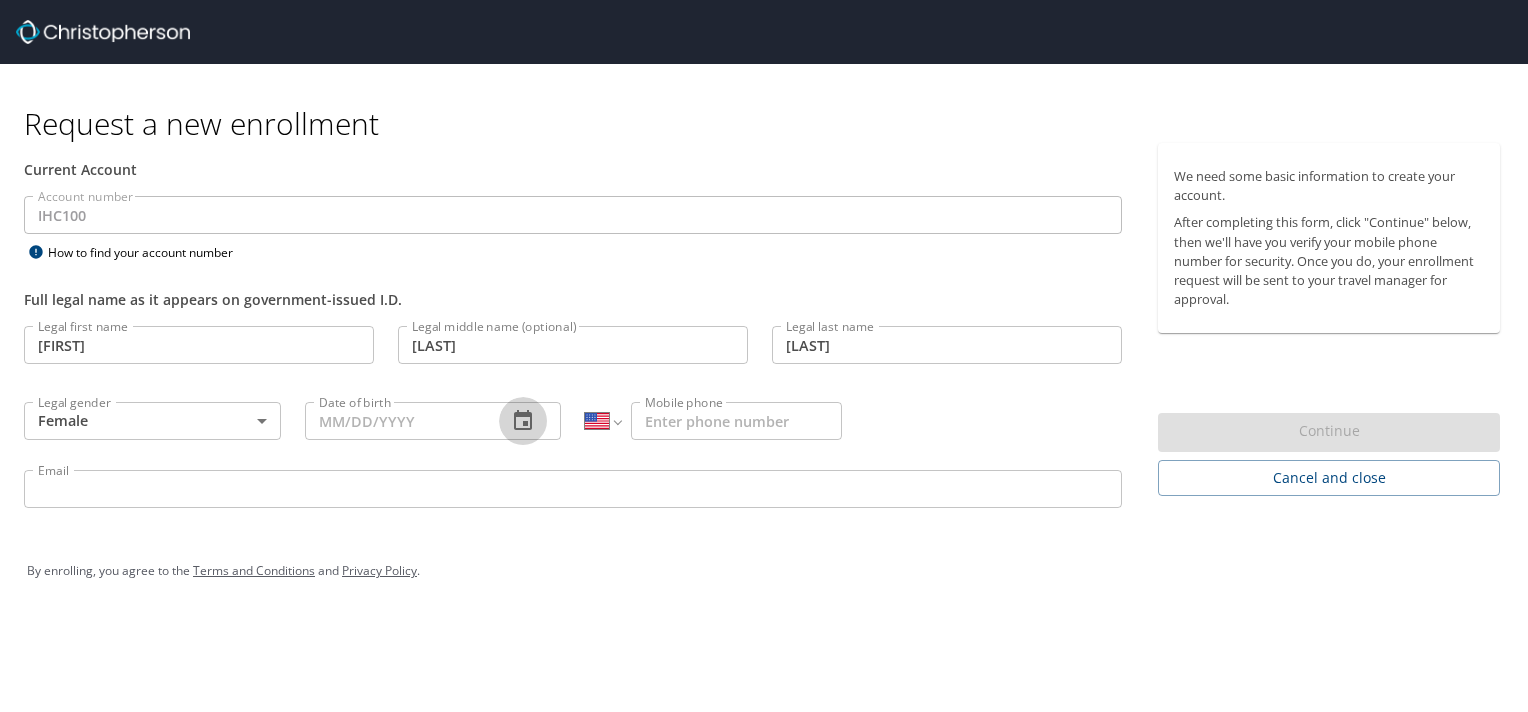 click 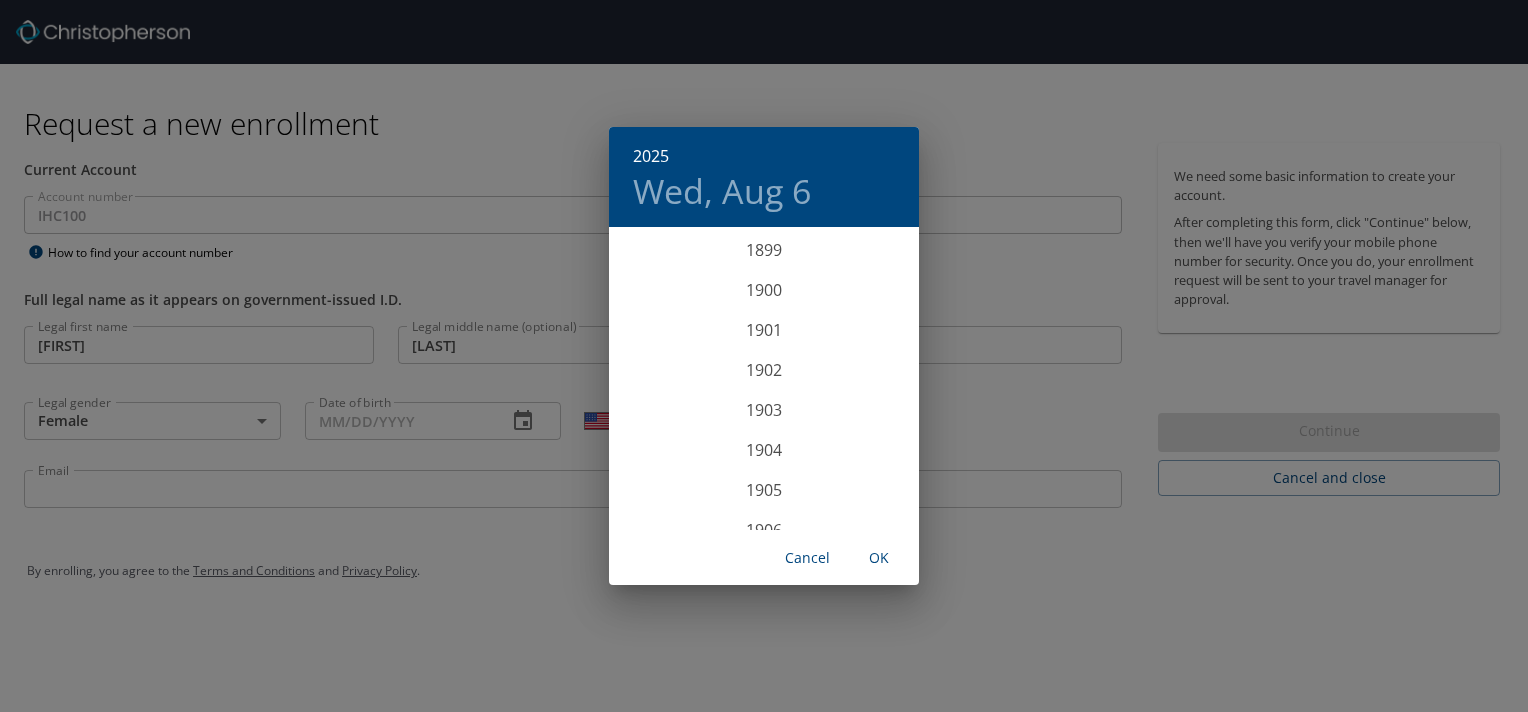 scroll, scrollTop: 4920, scrollLeft: 0, axis: vertical 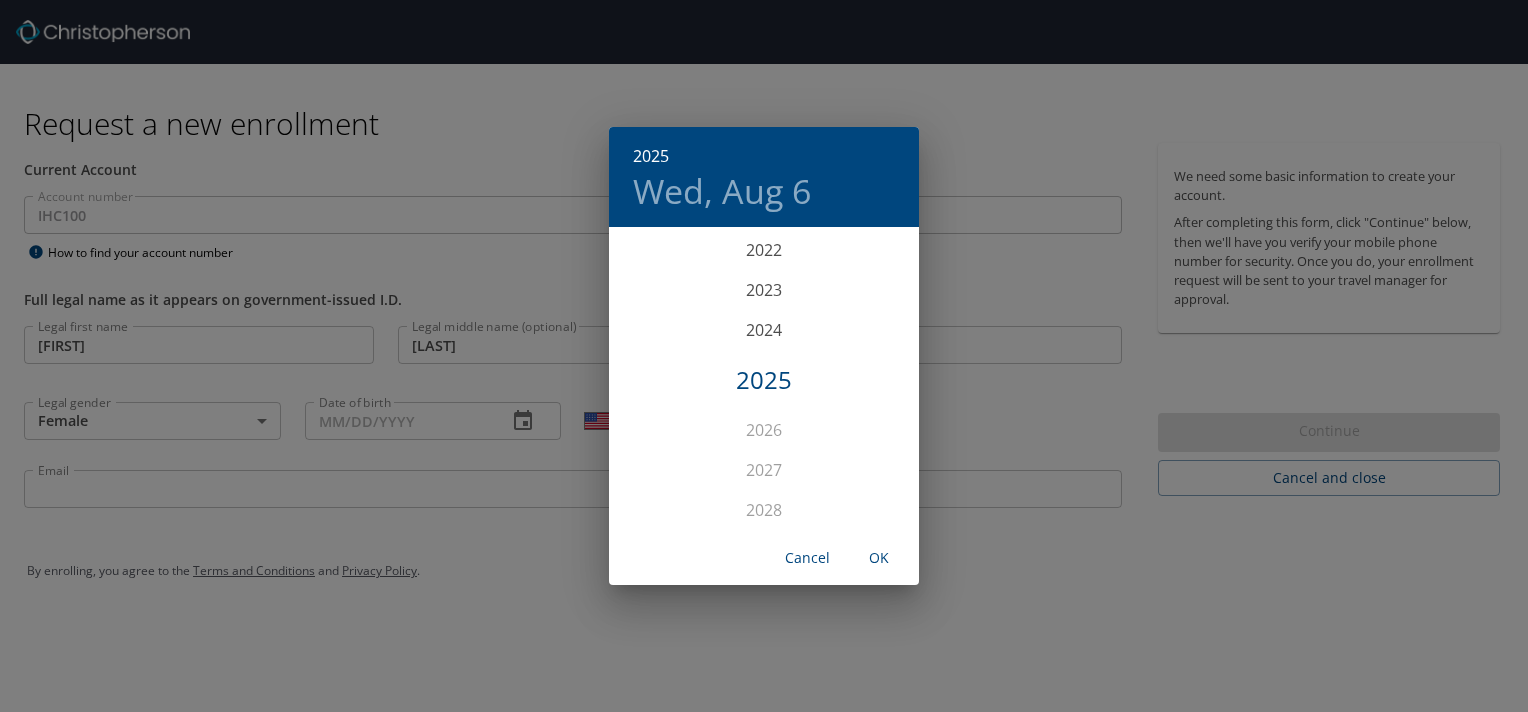 click on "[DATE]" at bounding box center [764, 356] 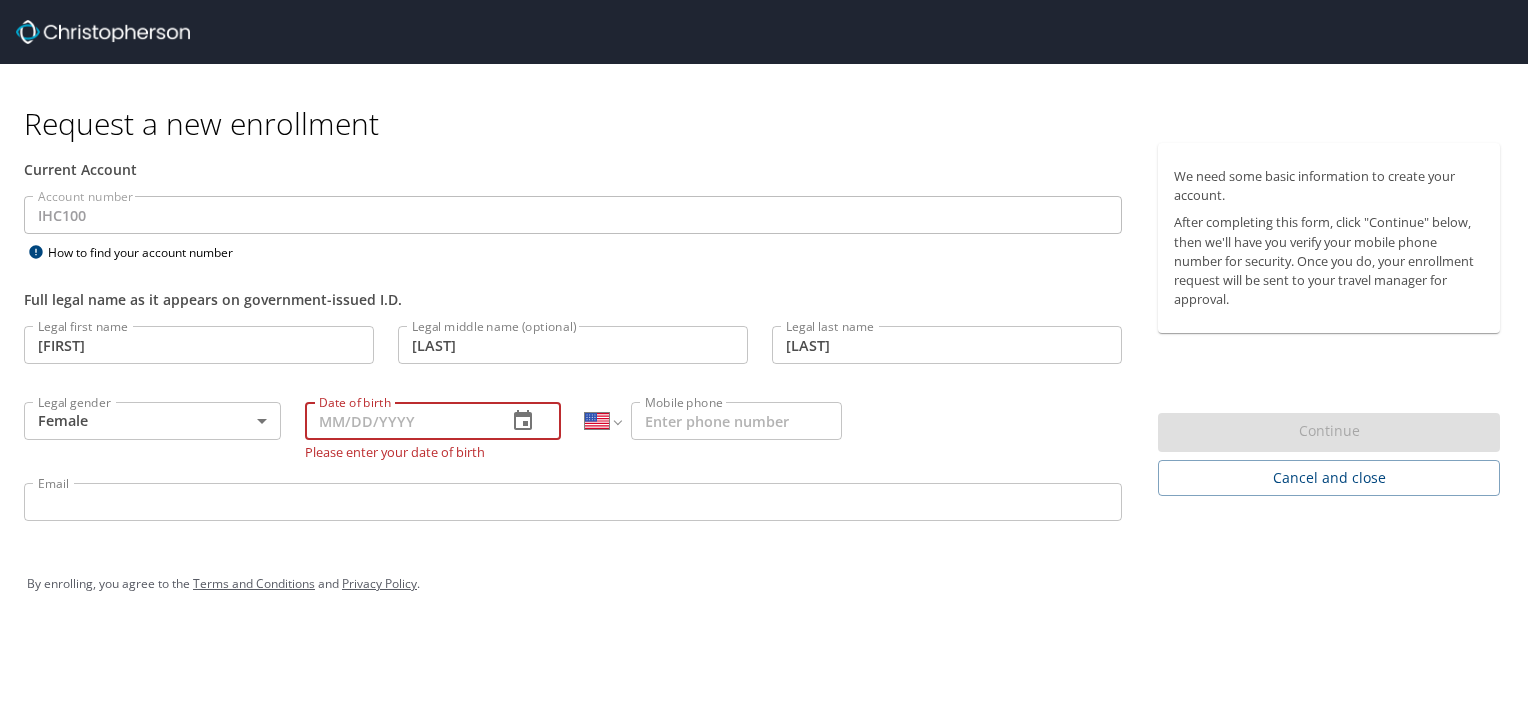 click on "Date of birth" at bounding box center (398, 421) 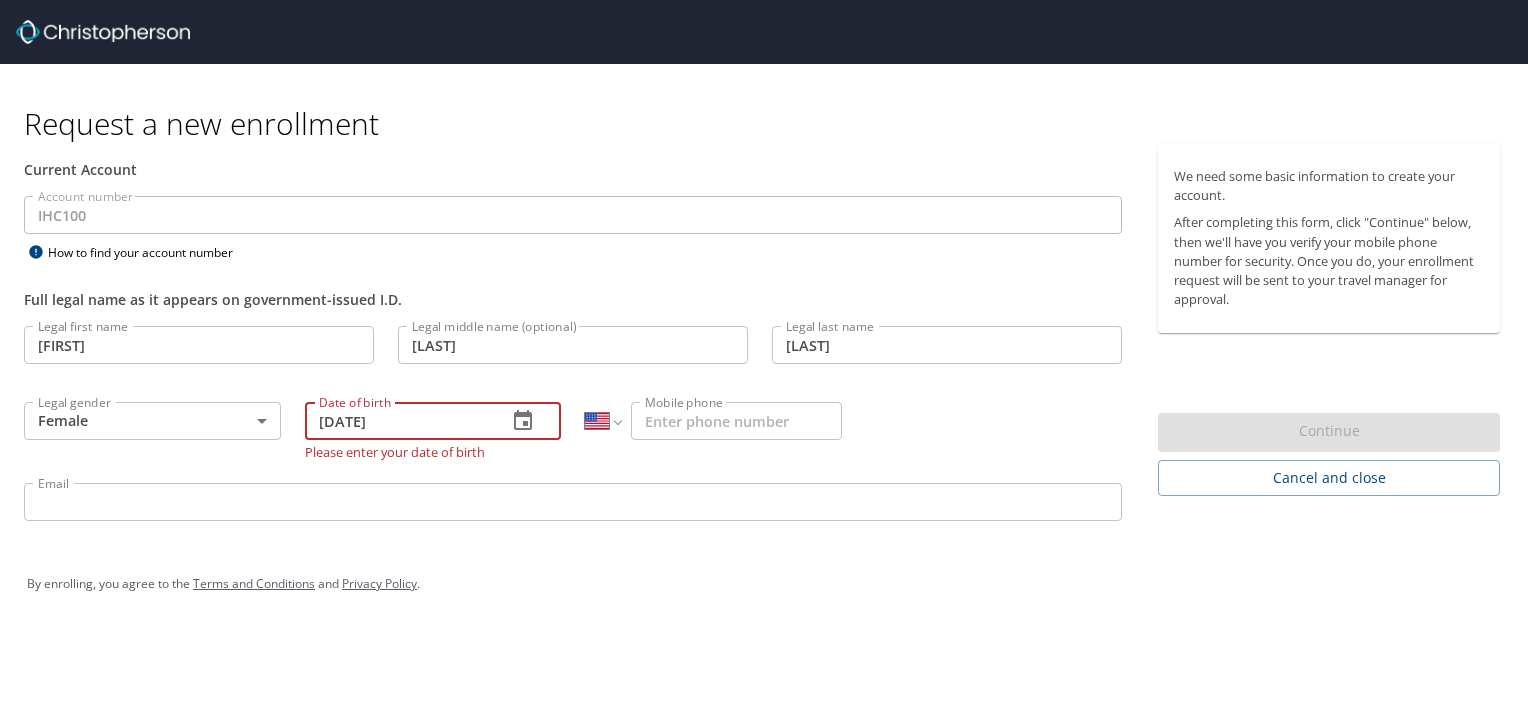 type on "[DATE]" 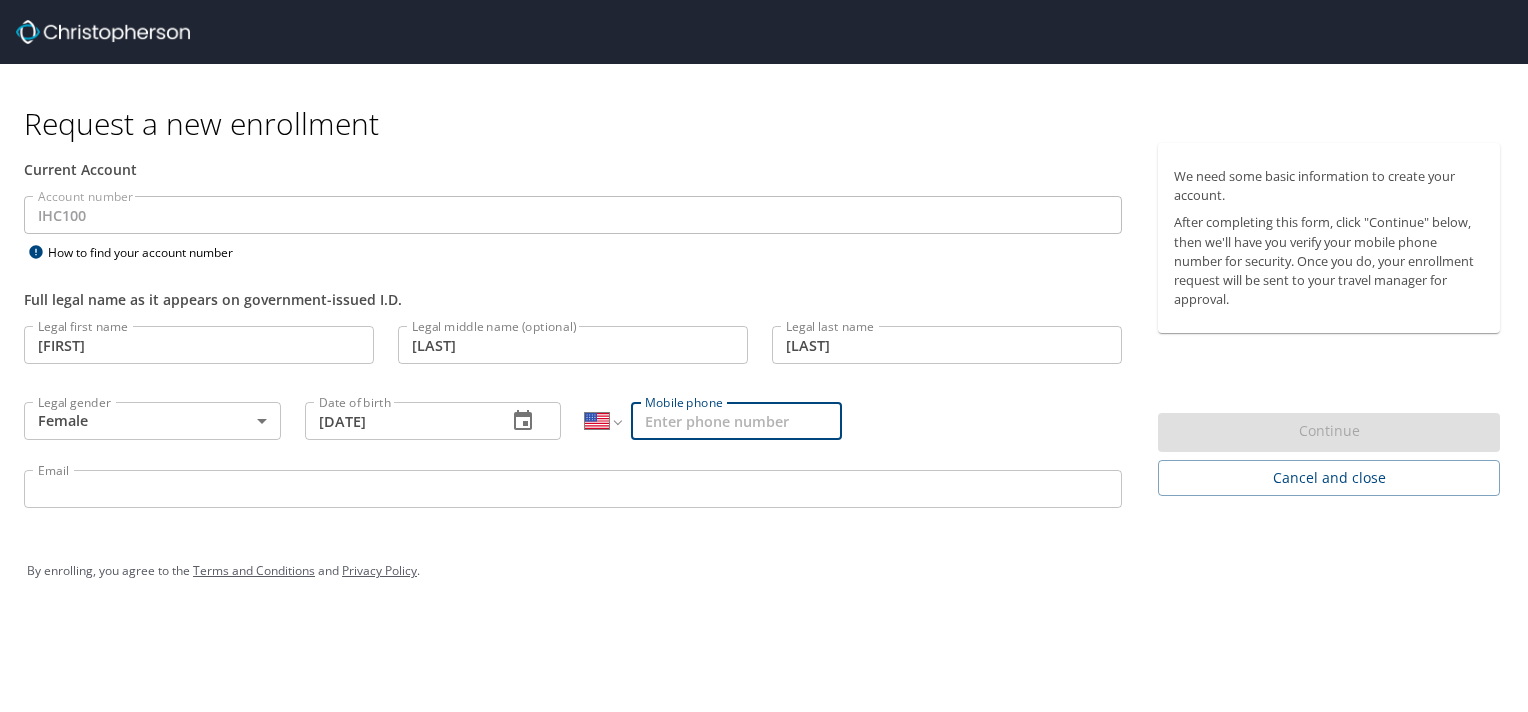 click on "Mobile phone" at bounding box center [736, 421] 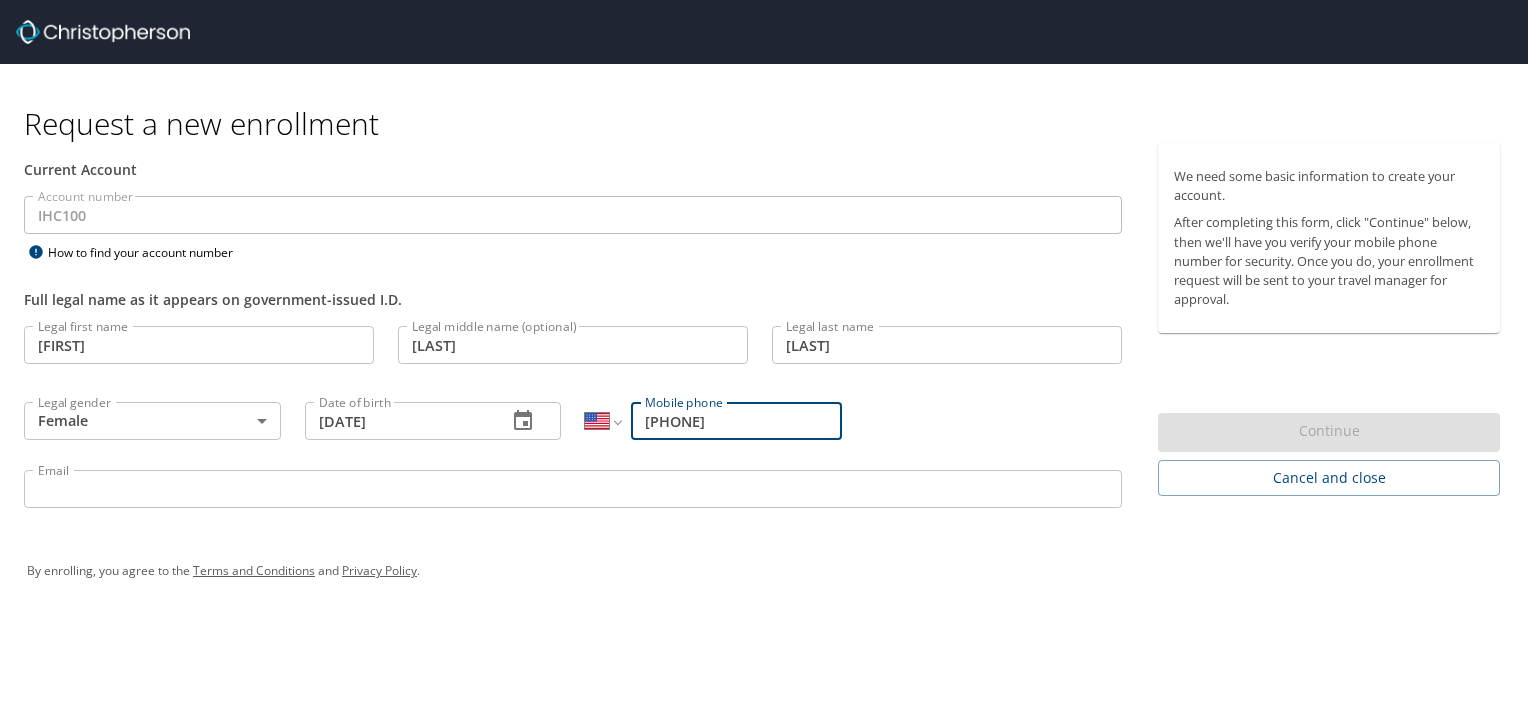 type on "[PHONE]" 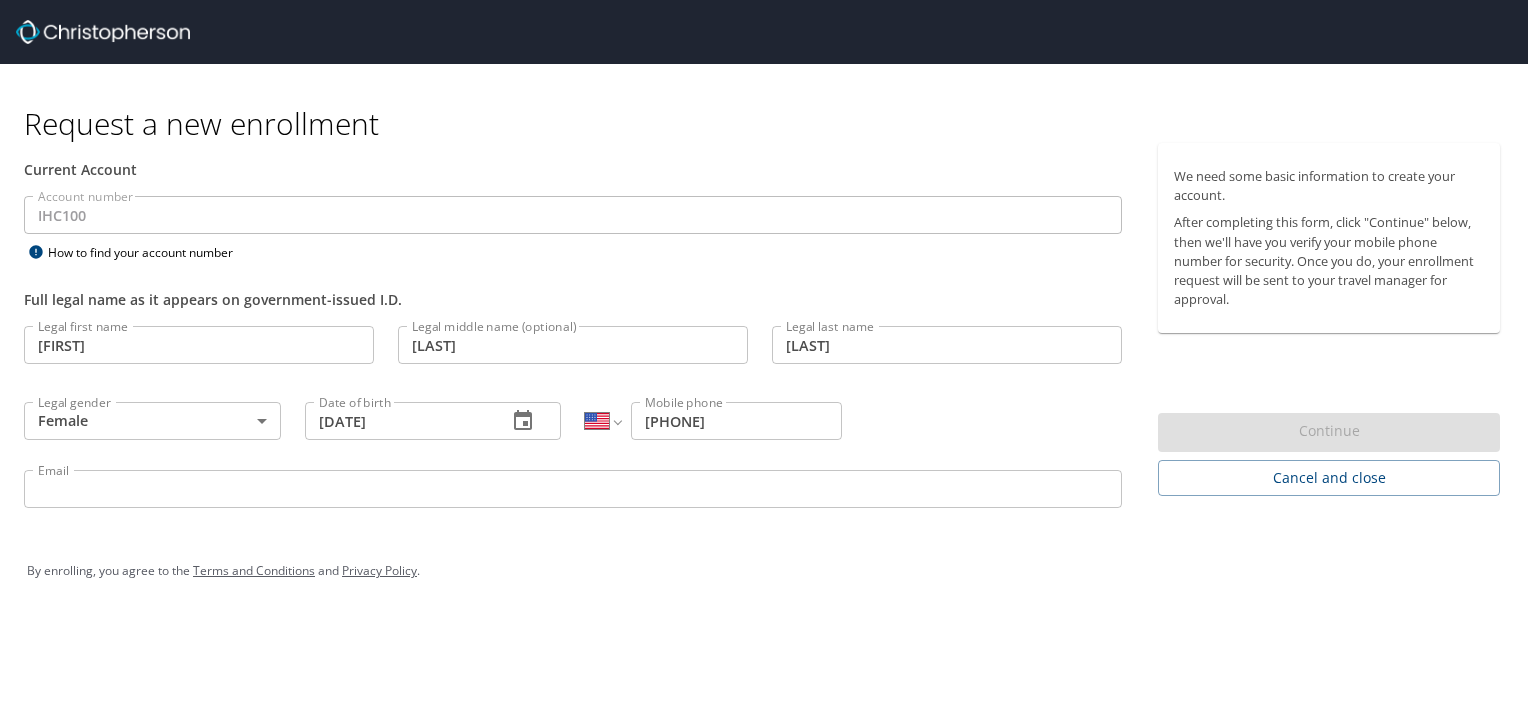 click on "By enrolling, you agree to the   Terms and Conditions   and   Privacy Policy ." at bounding box center (764, 571) 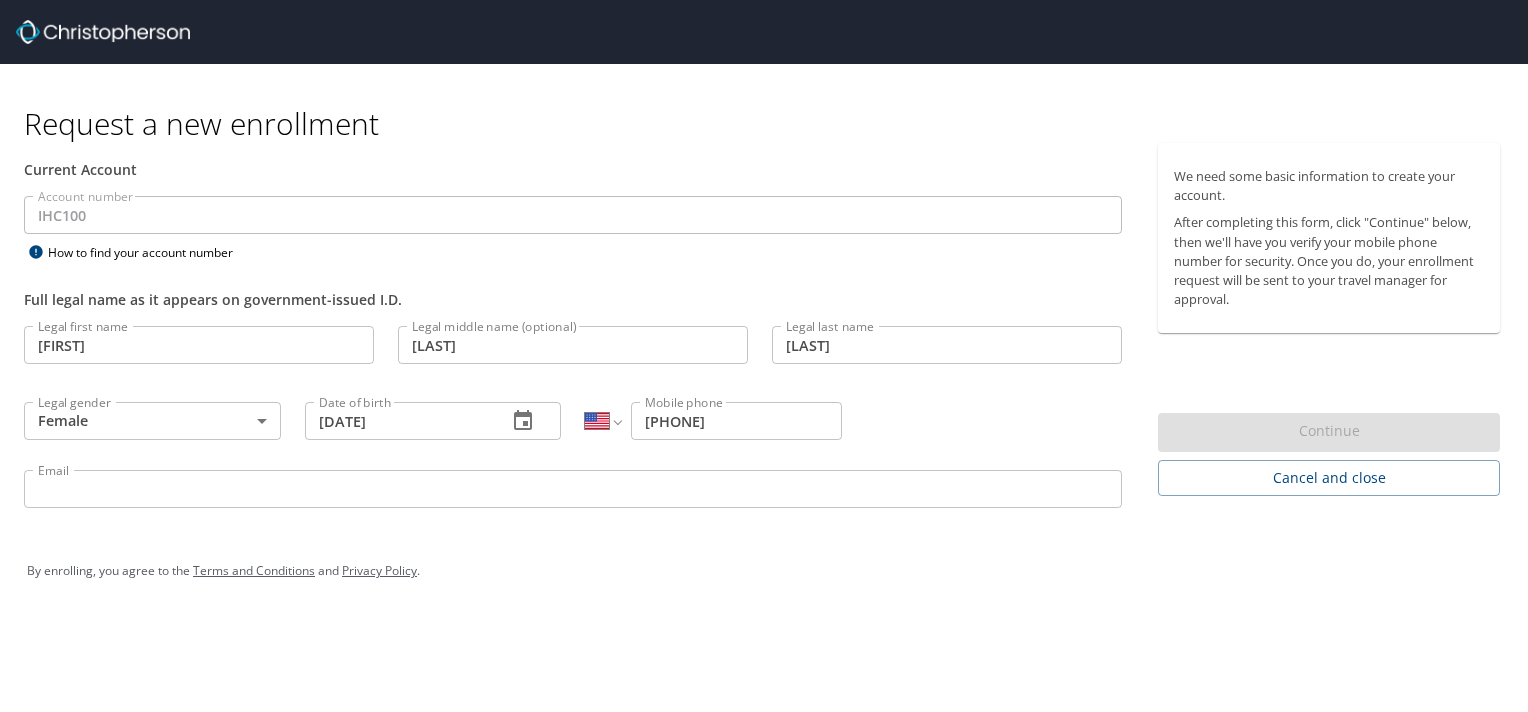 click on "Email" at bounding box center (573, 489) 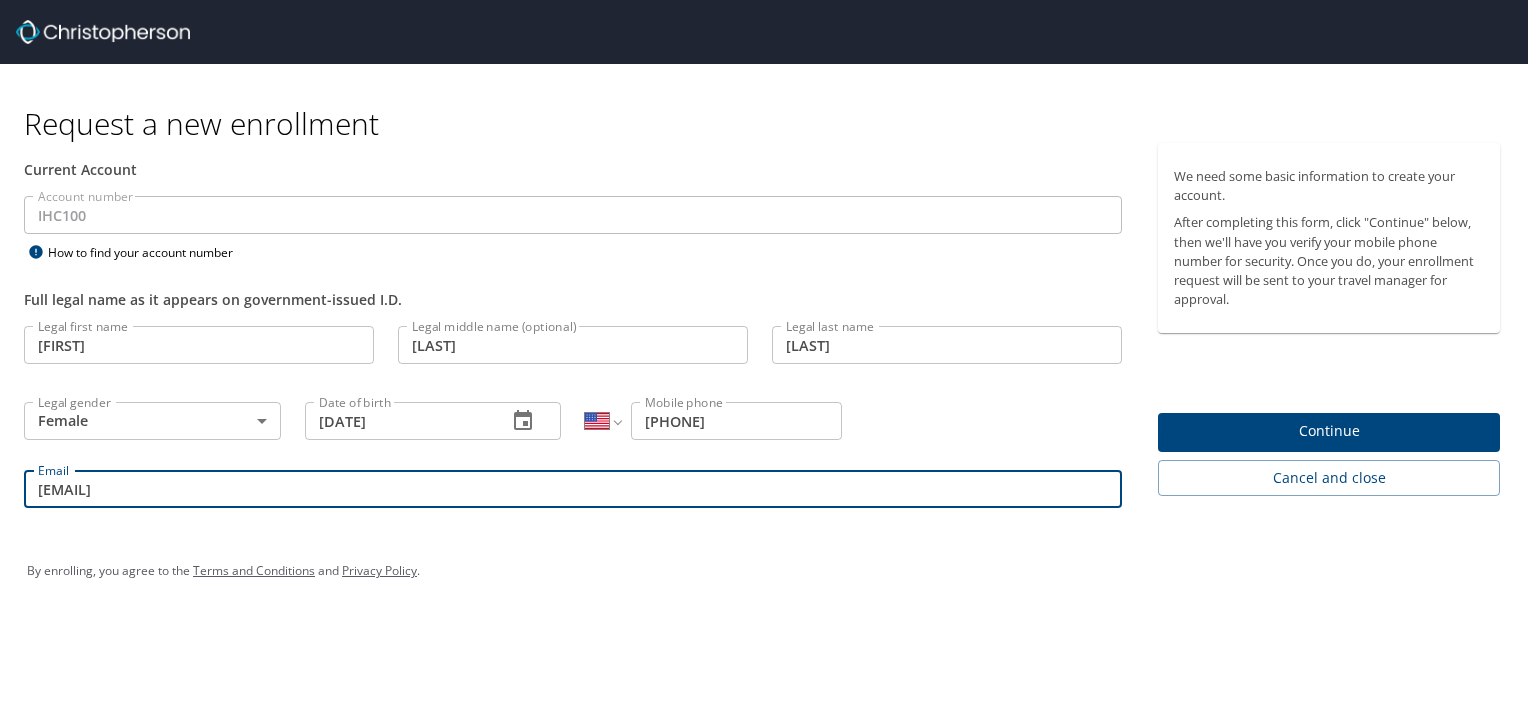 type on "[EMAIL]" 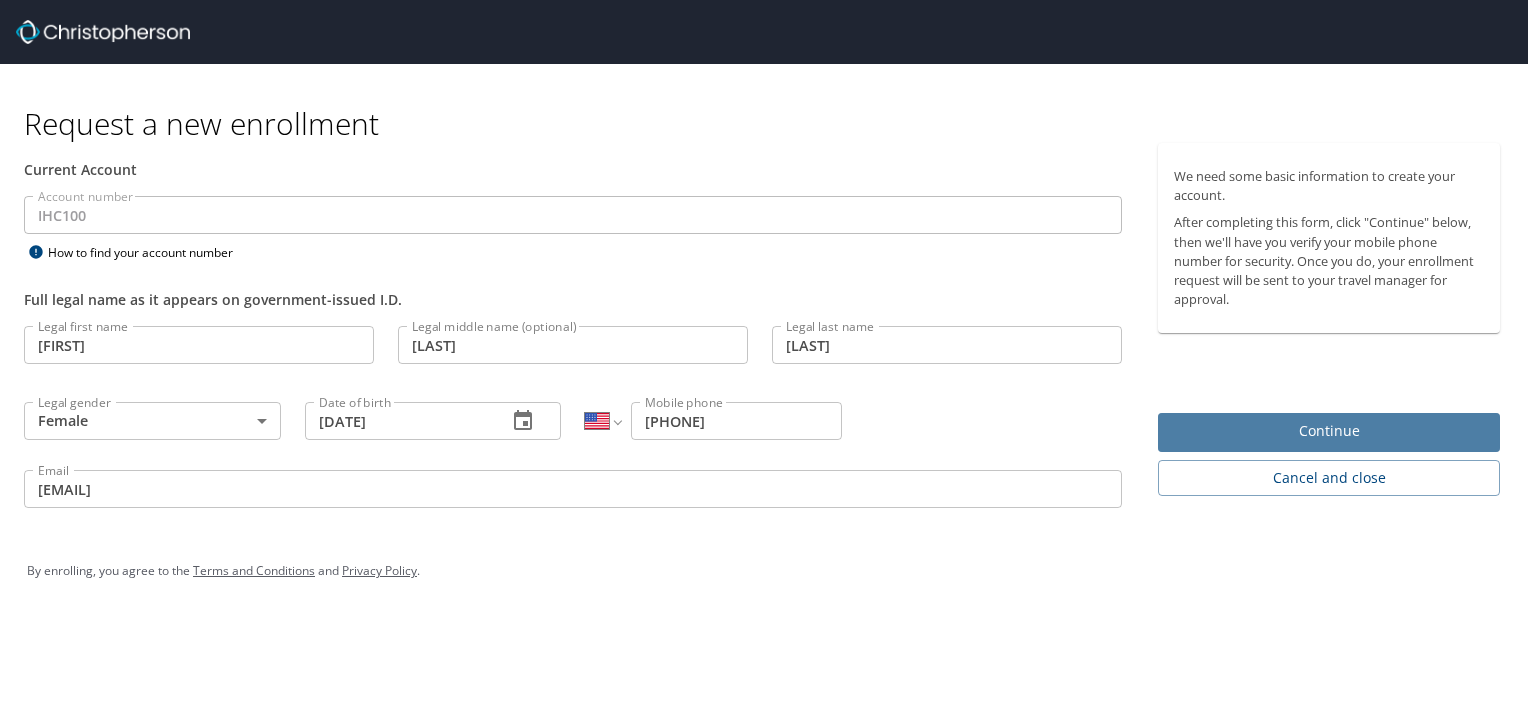 click on "Continue" at bounding box center [1329, 431] 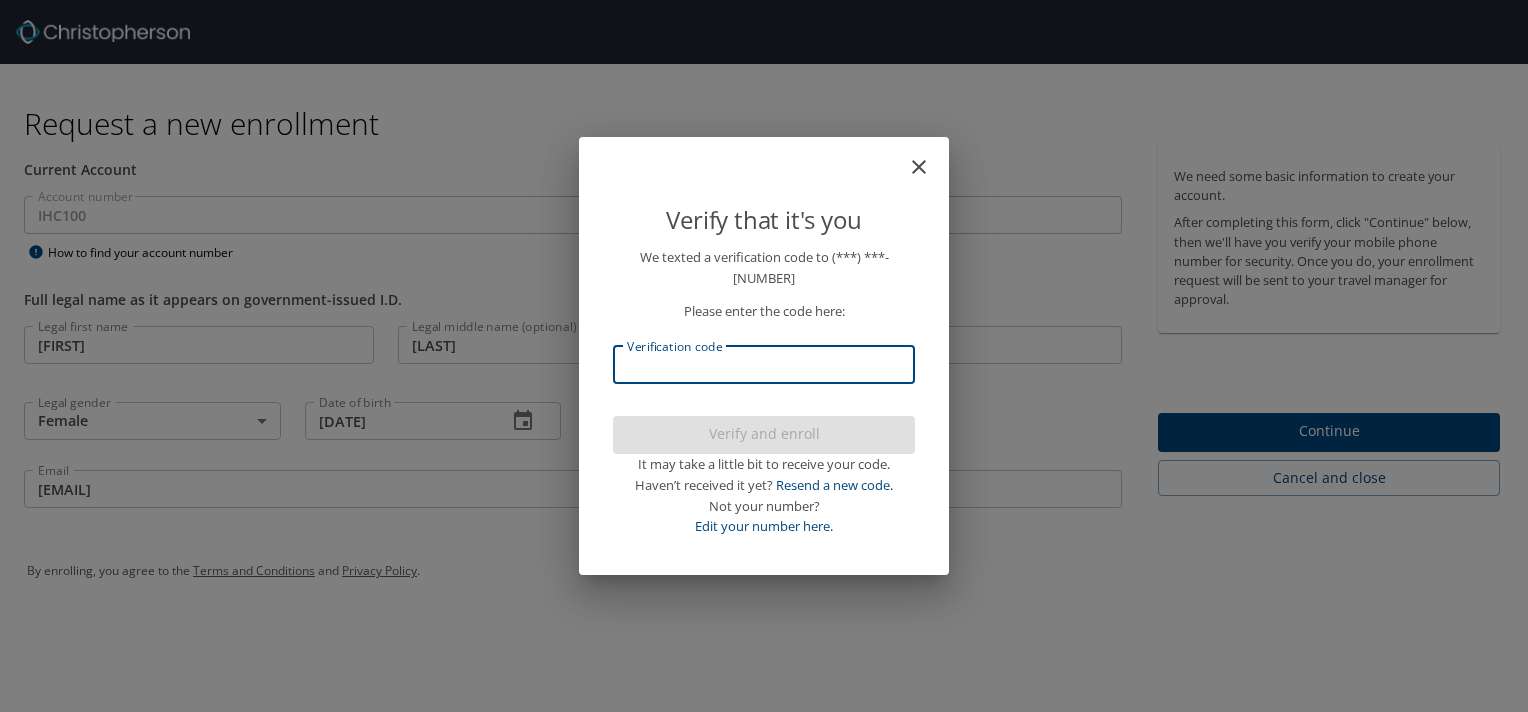 click on "Verification code" at bounding box center [764, 365] 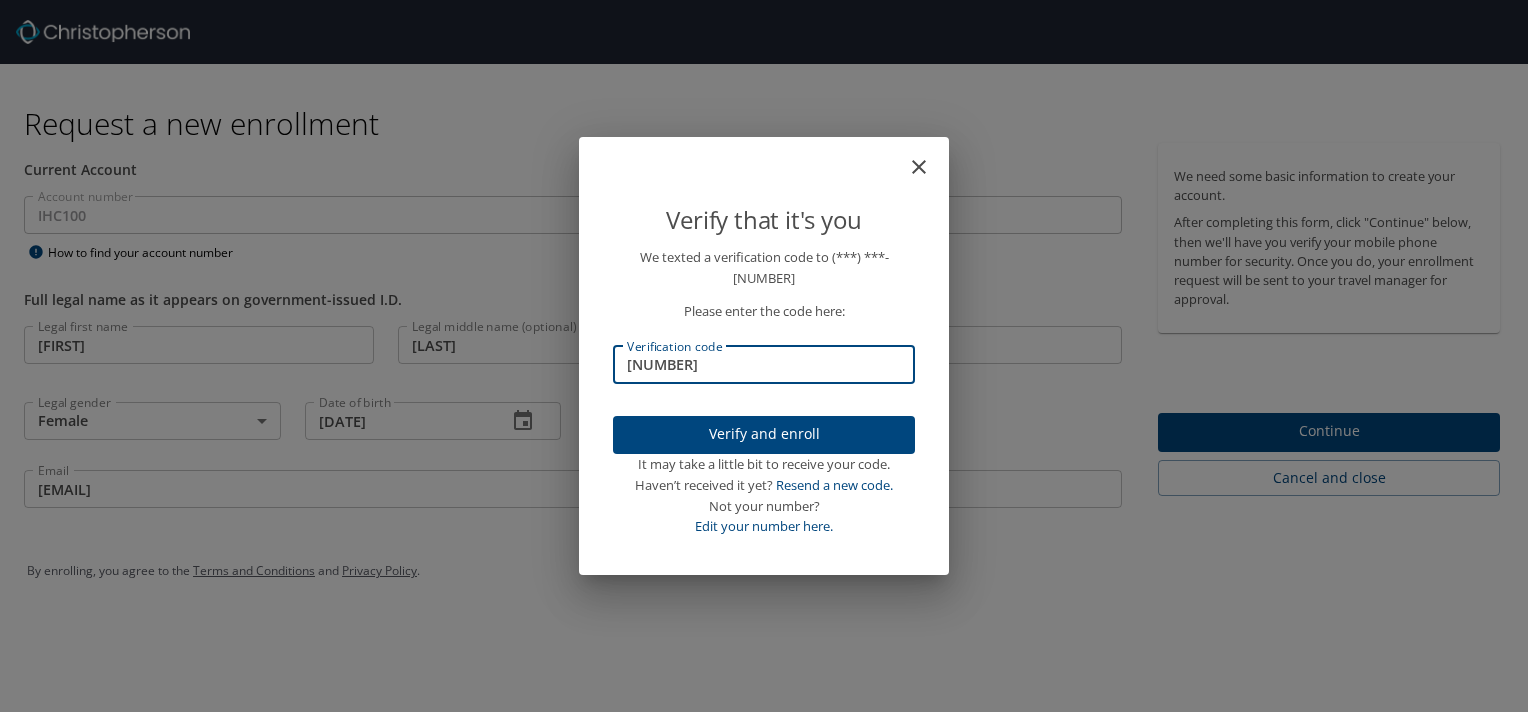type on "[NUMBER]" 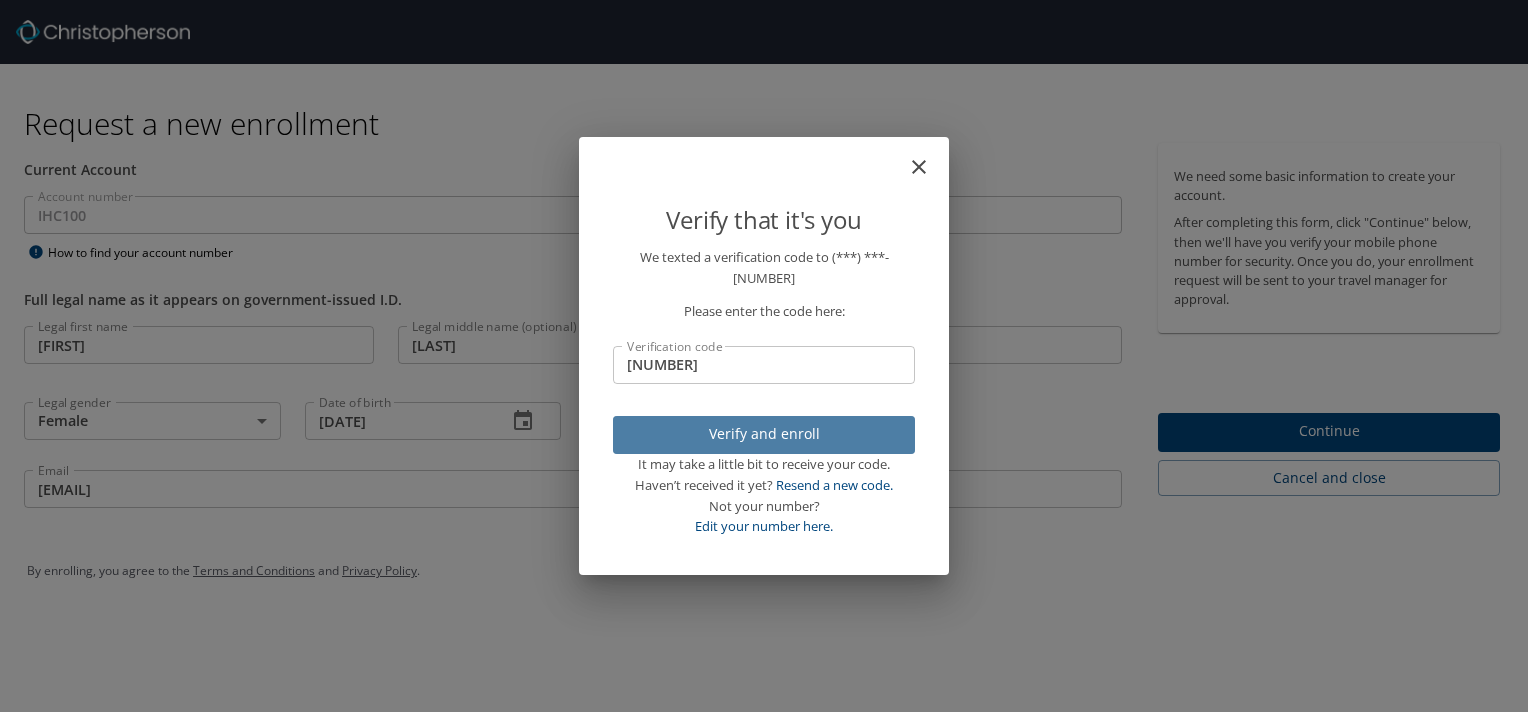 click on "Verify and enroll" at bounding box center (764, 434) 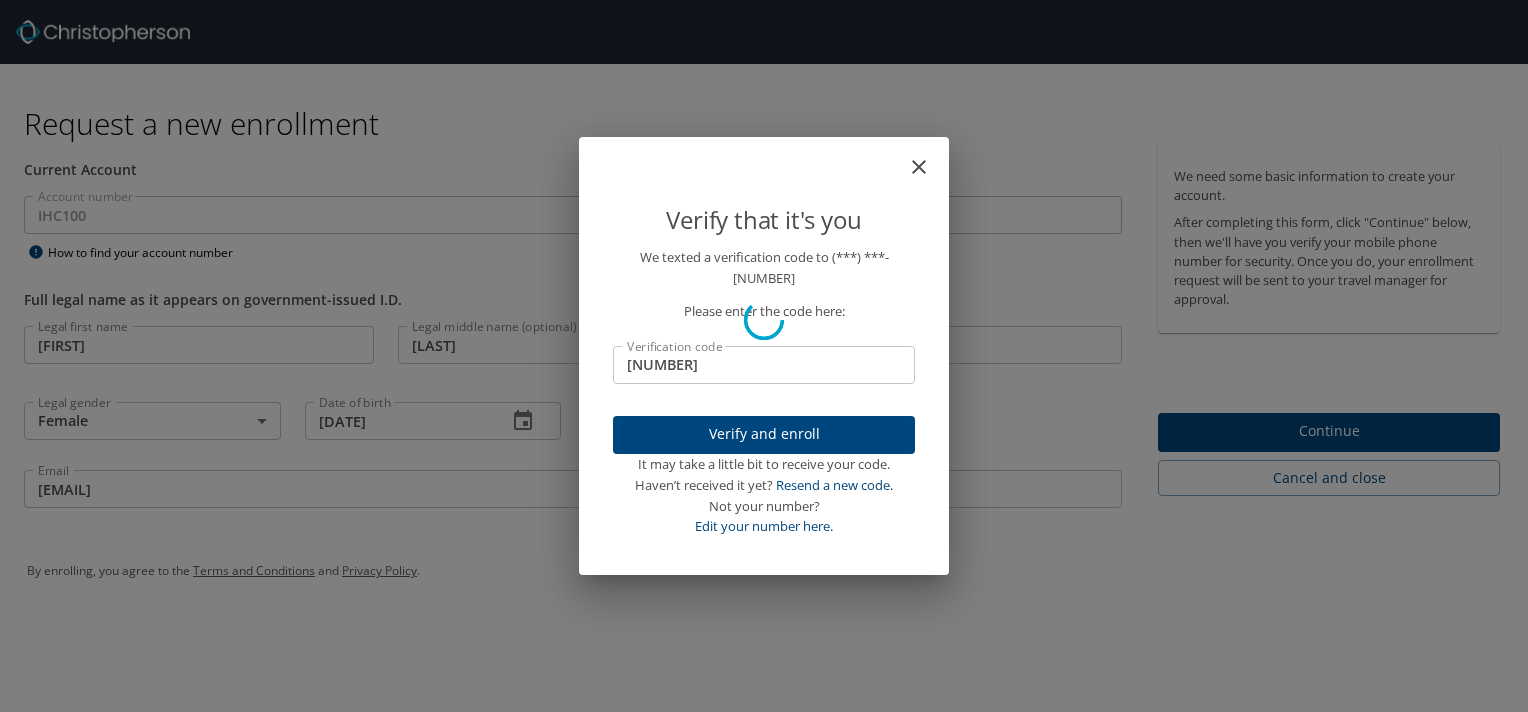 type 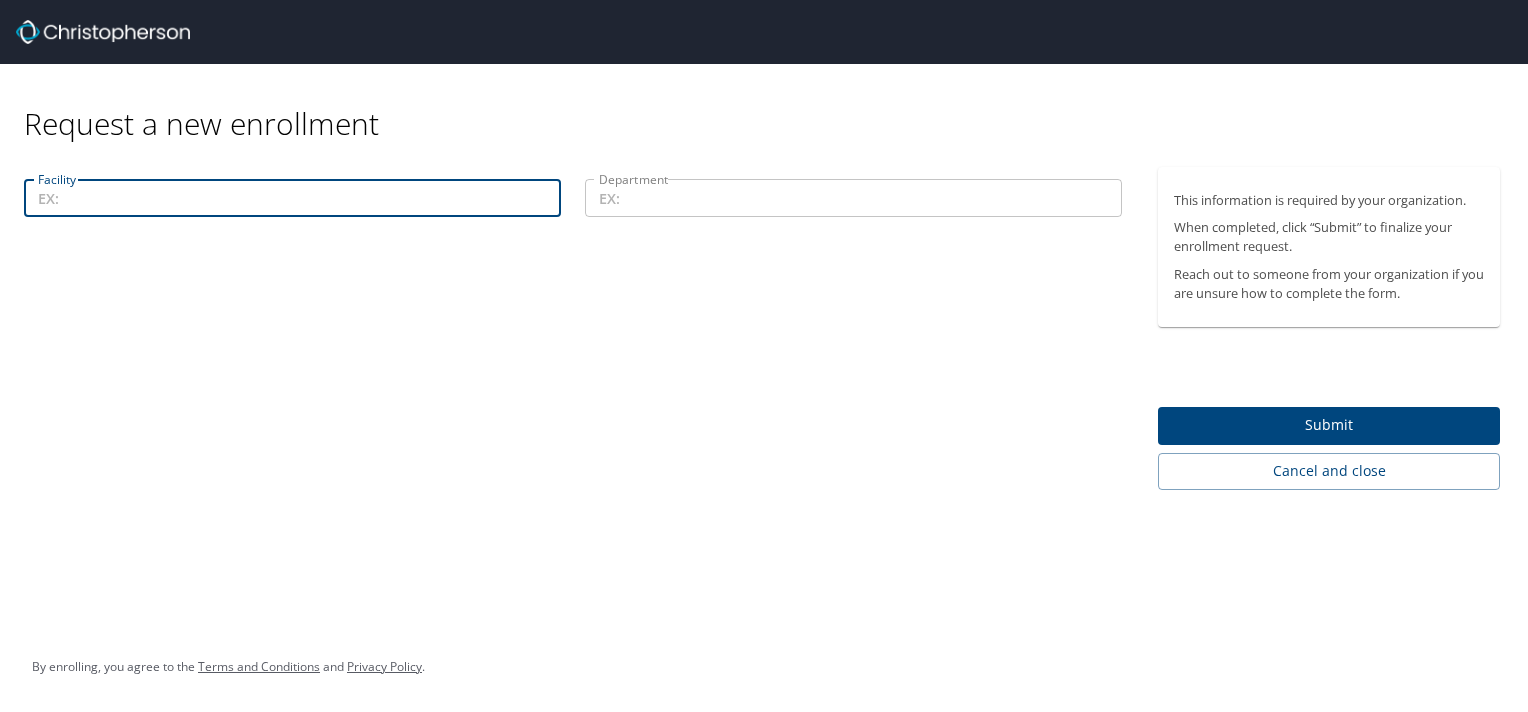 click on "Facility" at bounding box center (292, 198) 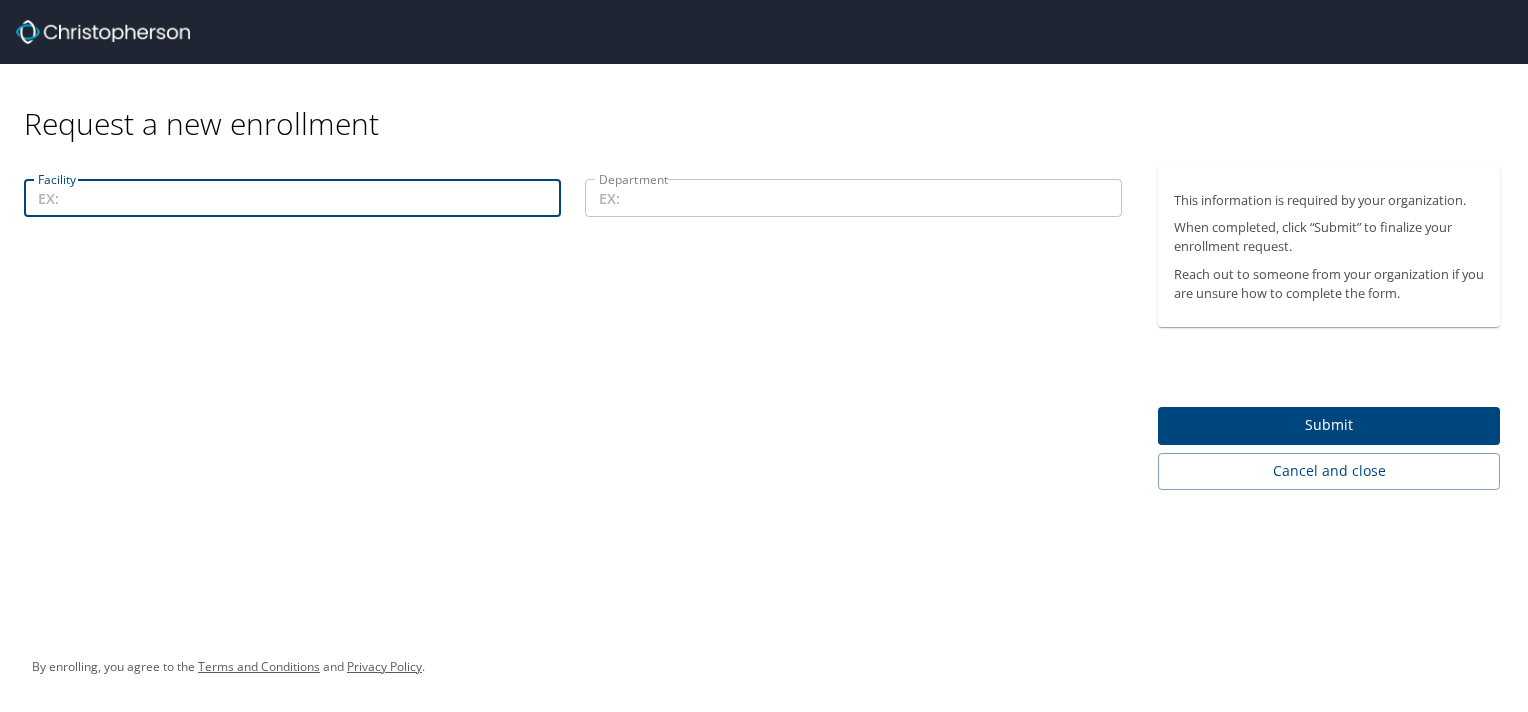 type on "s" 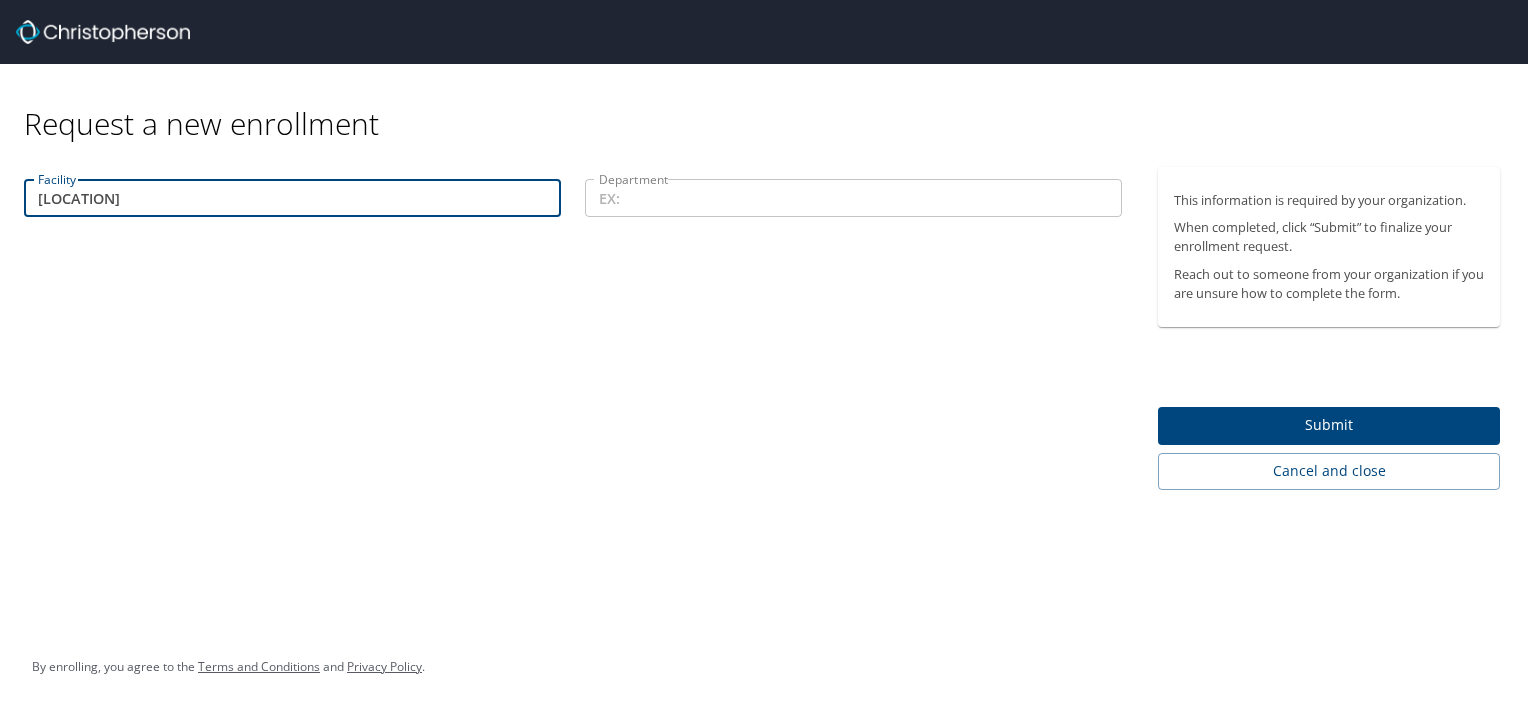 type on "[LOCATION]" 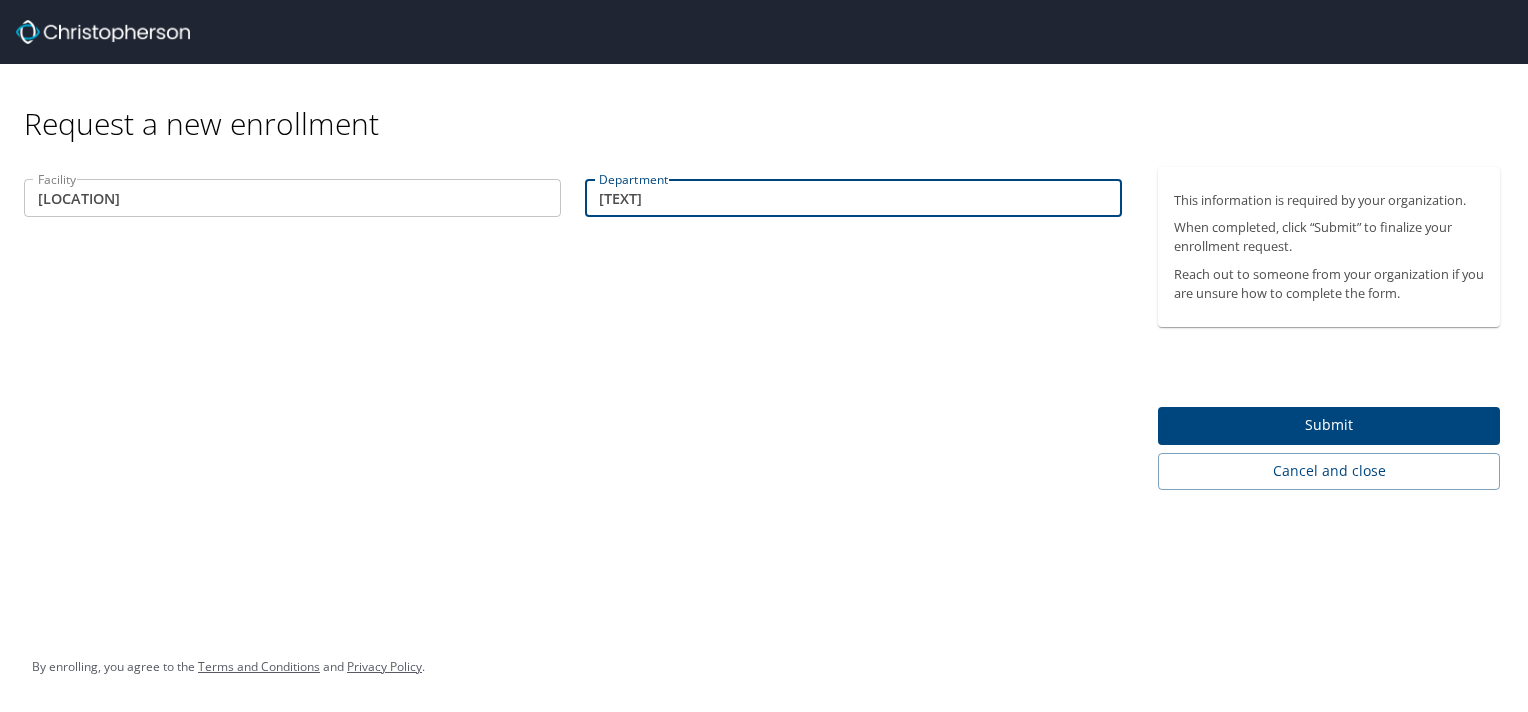 type on "[TEXT]" 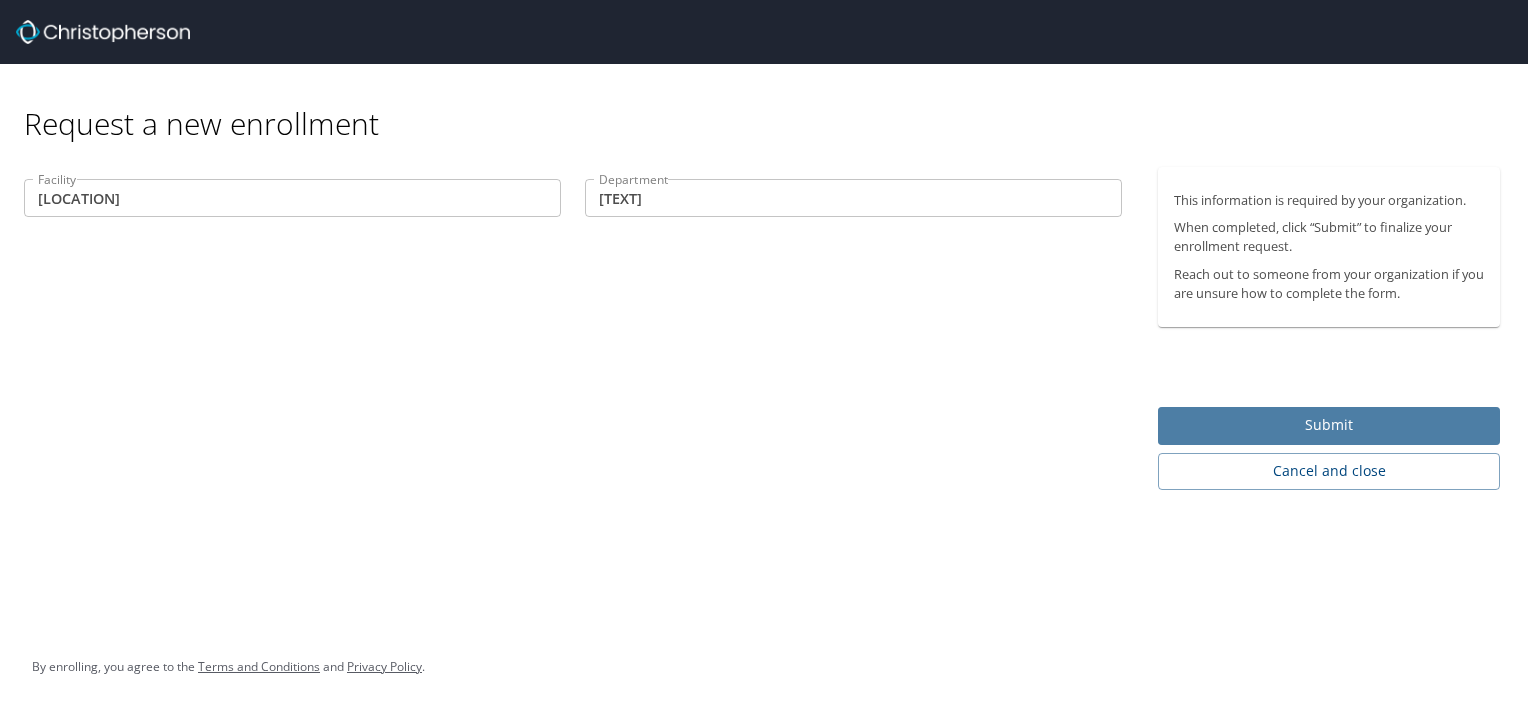 click on "Submit" at bounding box center (1329, 425) 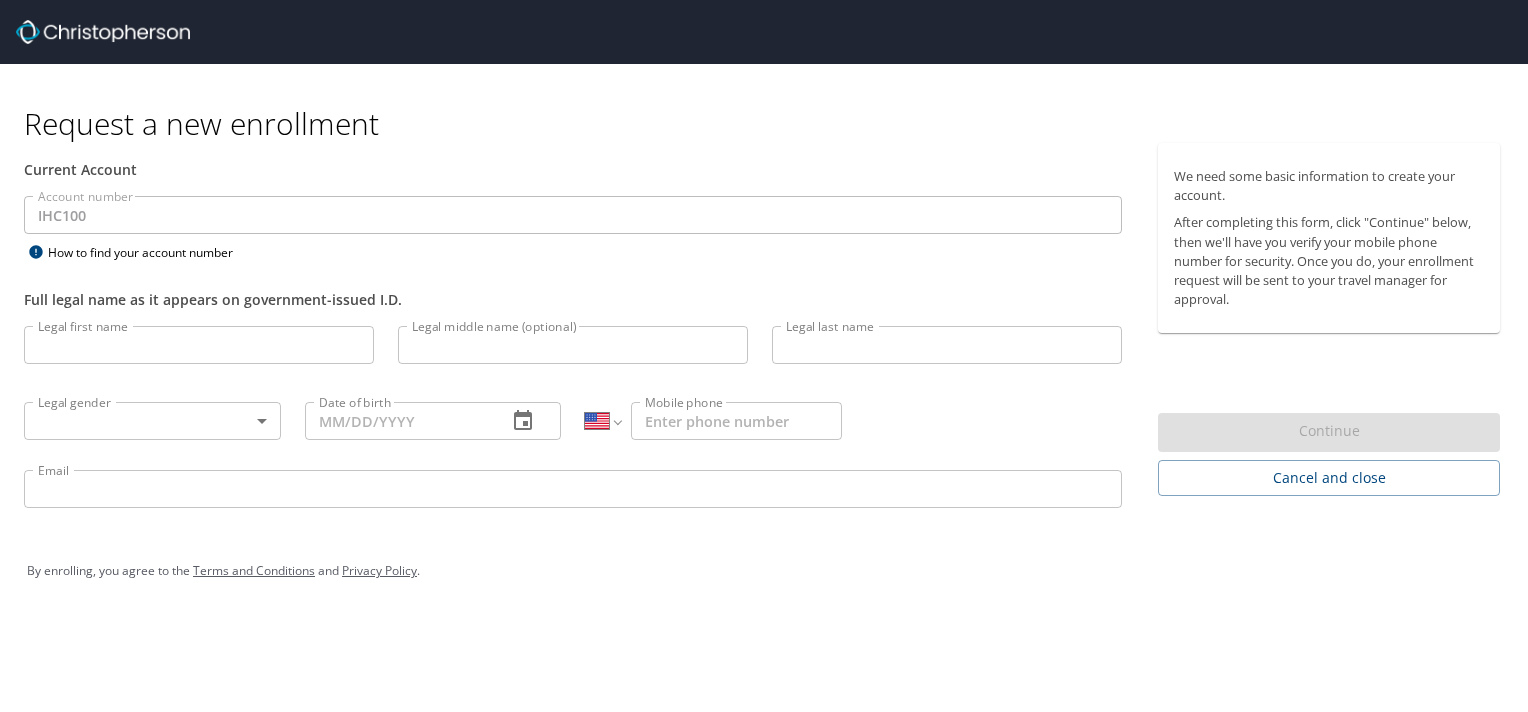 select on "US" 